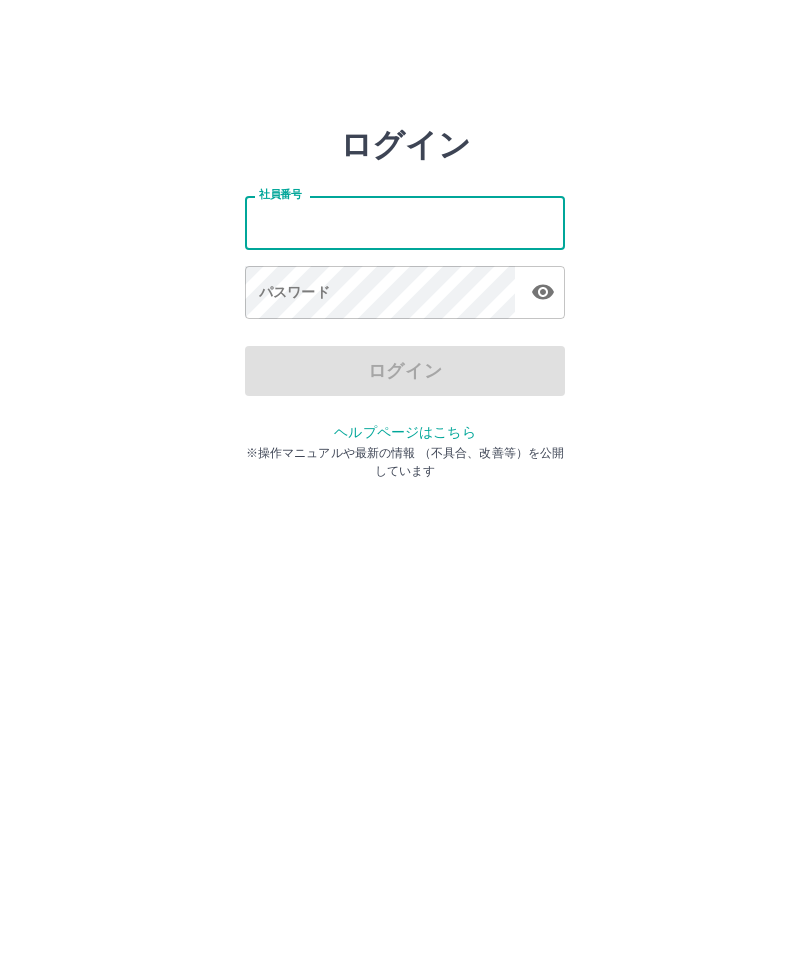 scroll, scrollTop: 0, scrollLeft: 0, axis: both 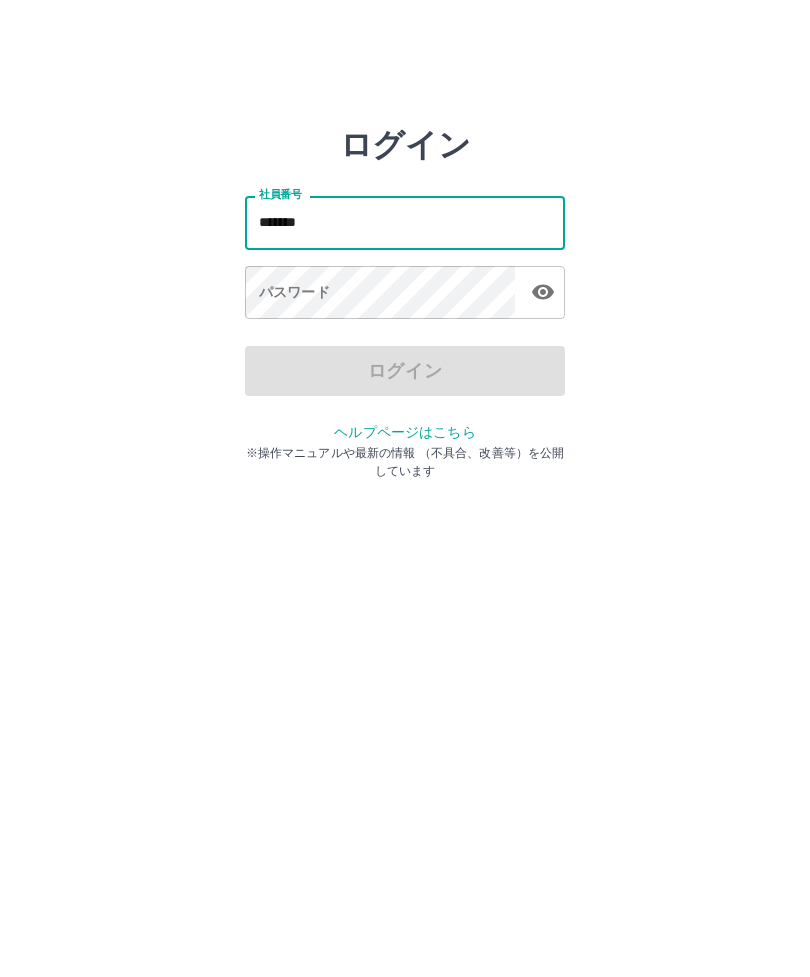 type on "*******" 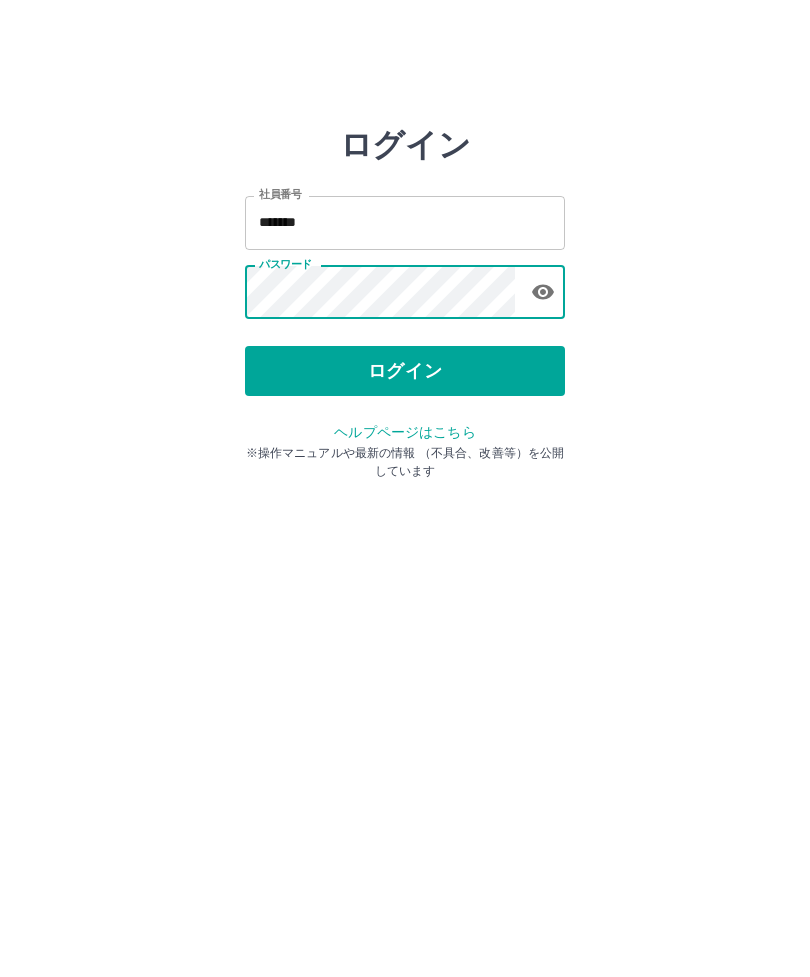 click on "ログイン" at bounding box center [405, 371] 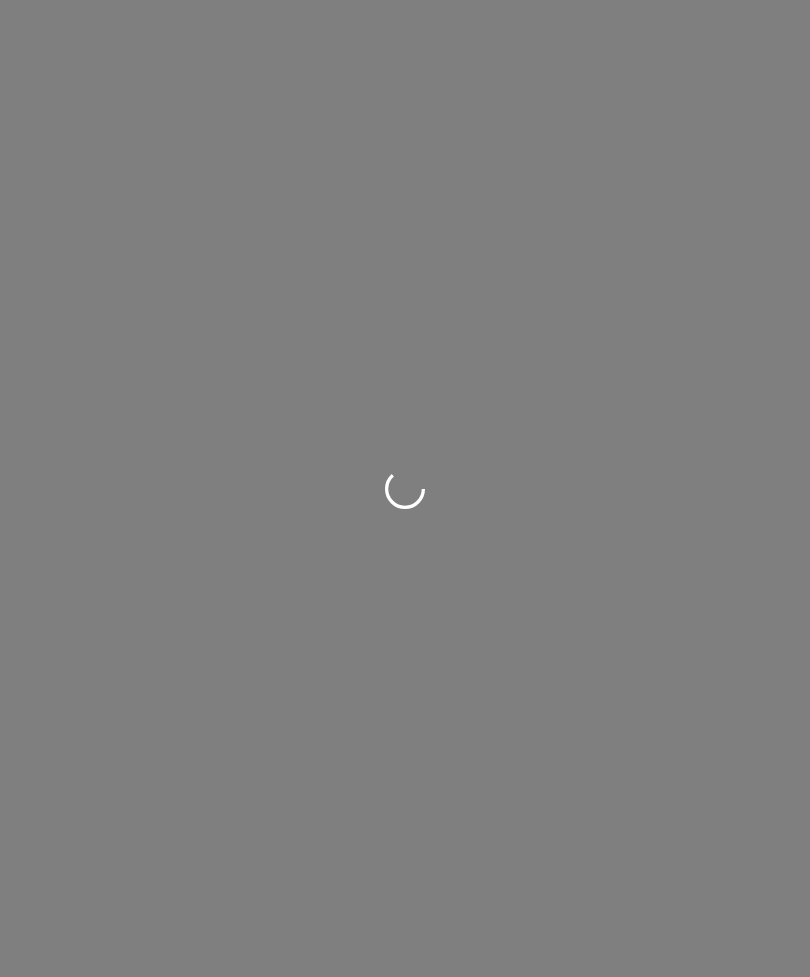 scroll, scrollTop: 0, scrollLeft: 0, axis: both 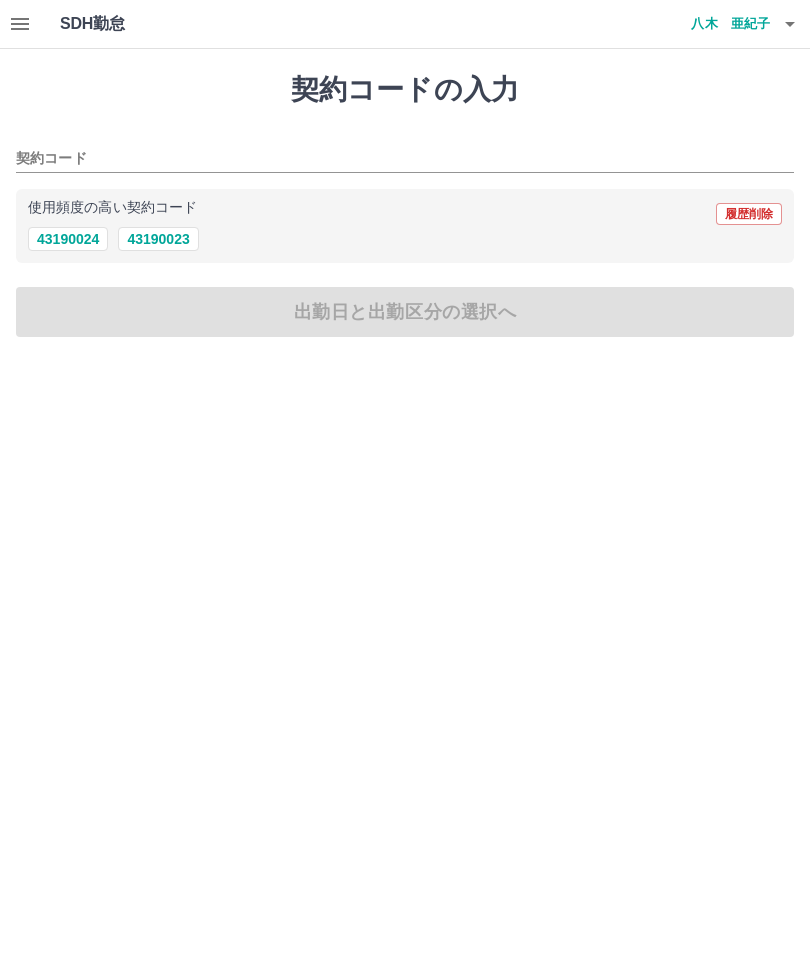 click on "契約コード" at bounding box center [390, 159] 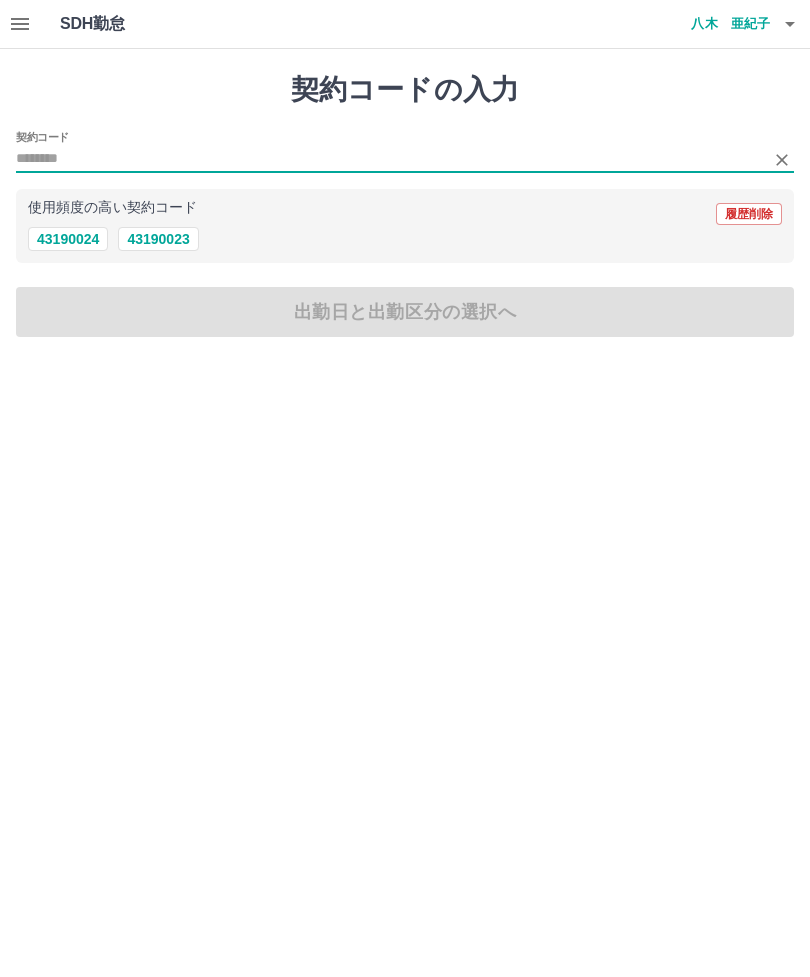 click on "43190023" at bounding box center (158, 239) 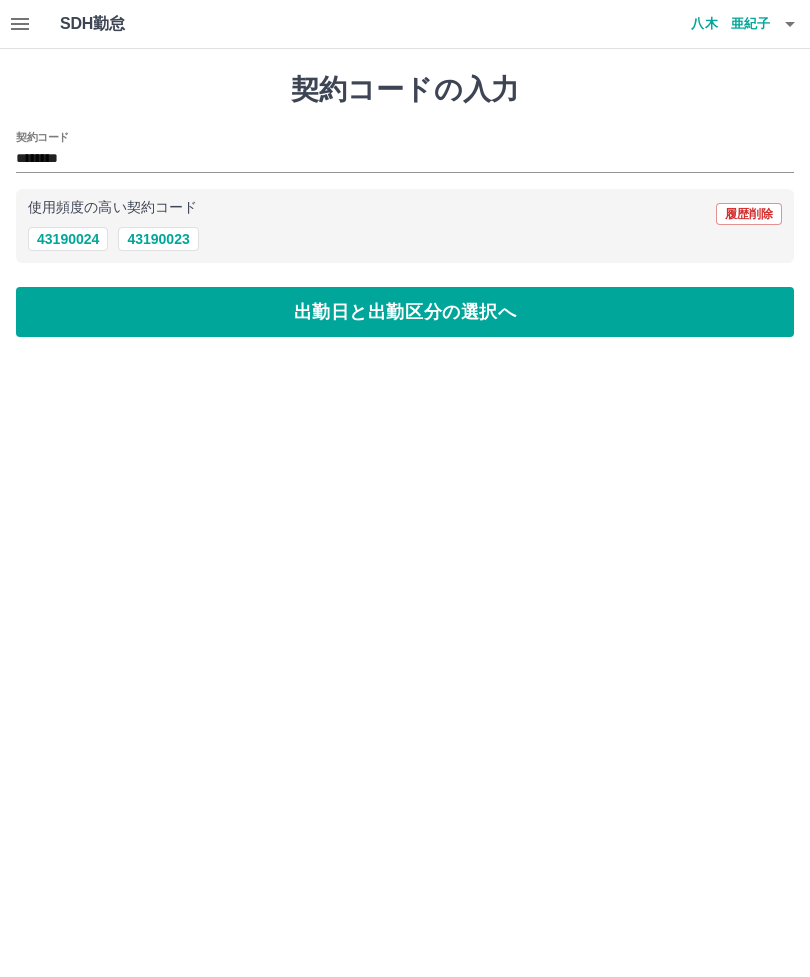 click on "出勤日と出勤区分の選択へ" at bounding box center (405, 312) 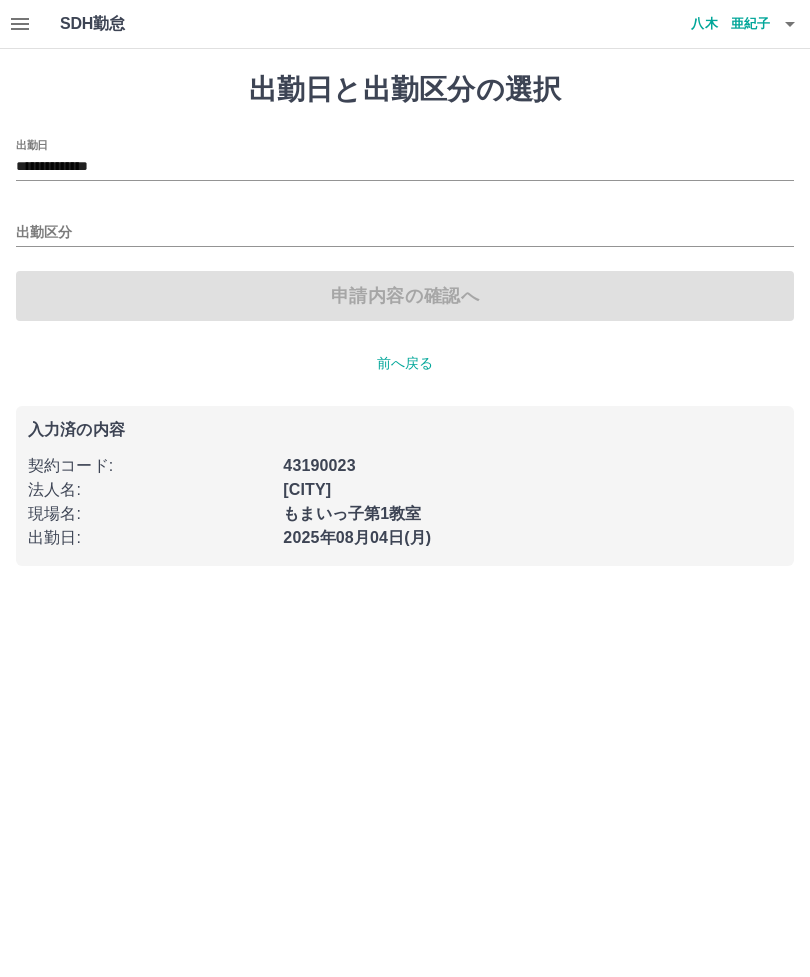 click on "出勤区分" at bounding box center [405, 233] 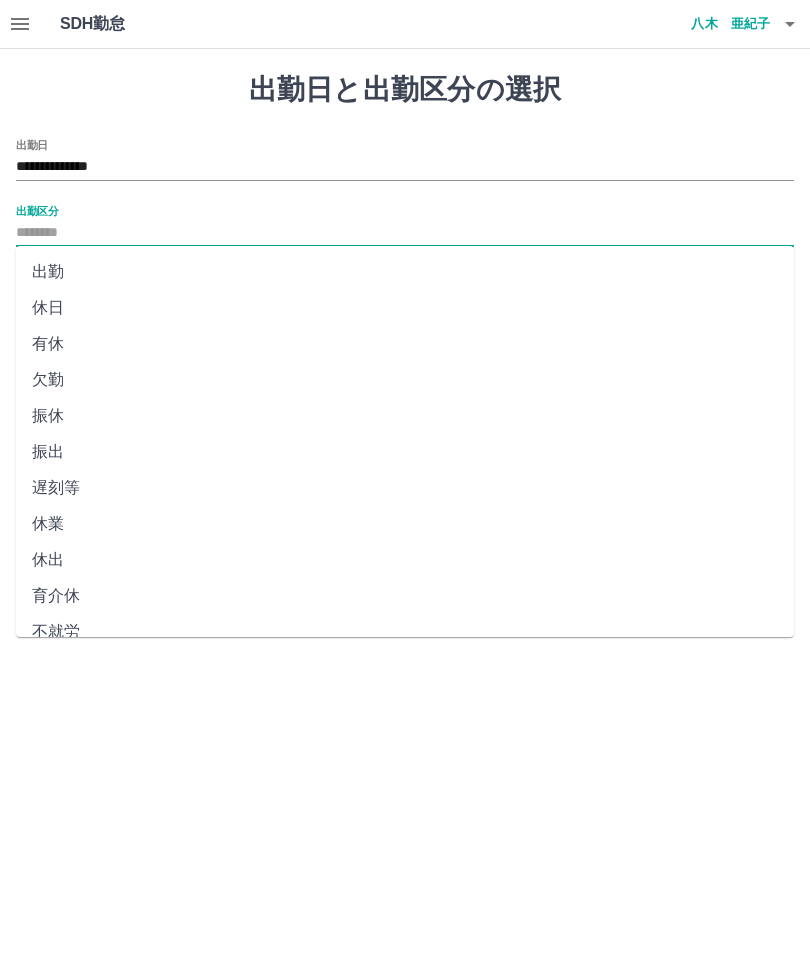click on "出勤" at bounding box center [405, 272] 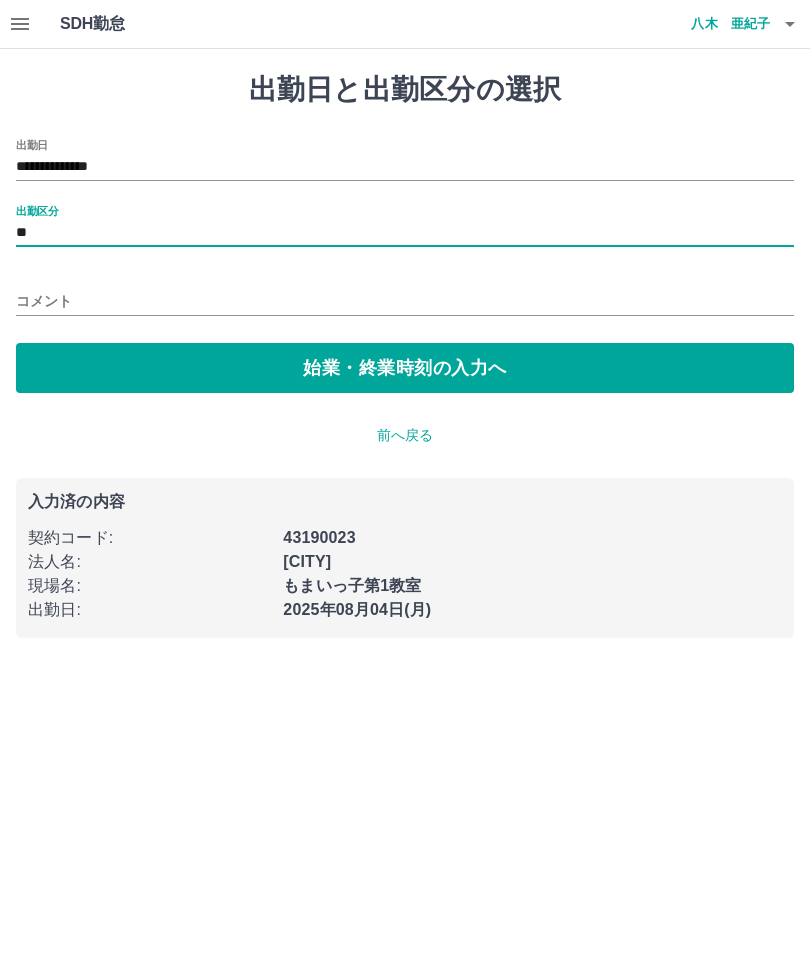 click on "始業・終業時刻の入力へ" at bounding box center [405, 368] 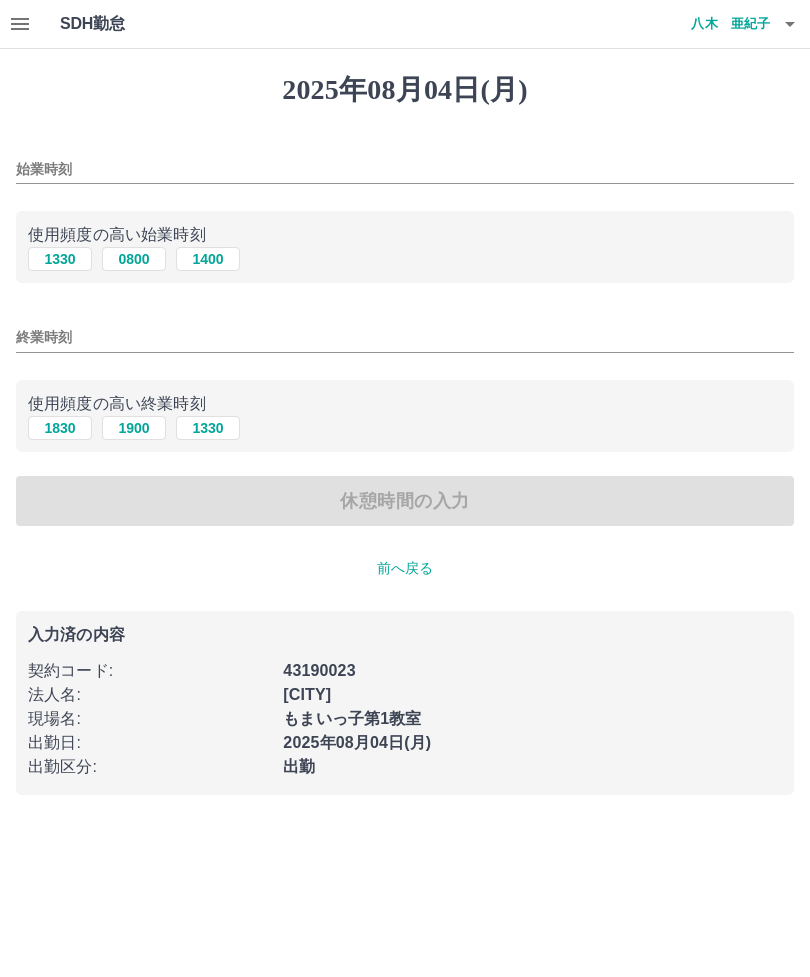 click on "0800" at bounding box center [134, 259] 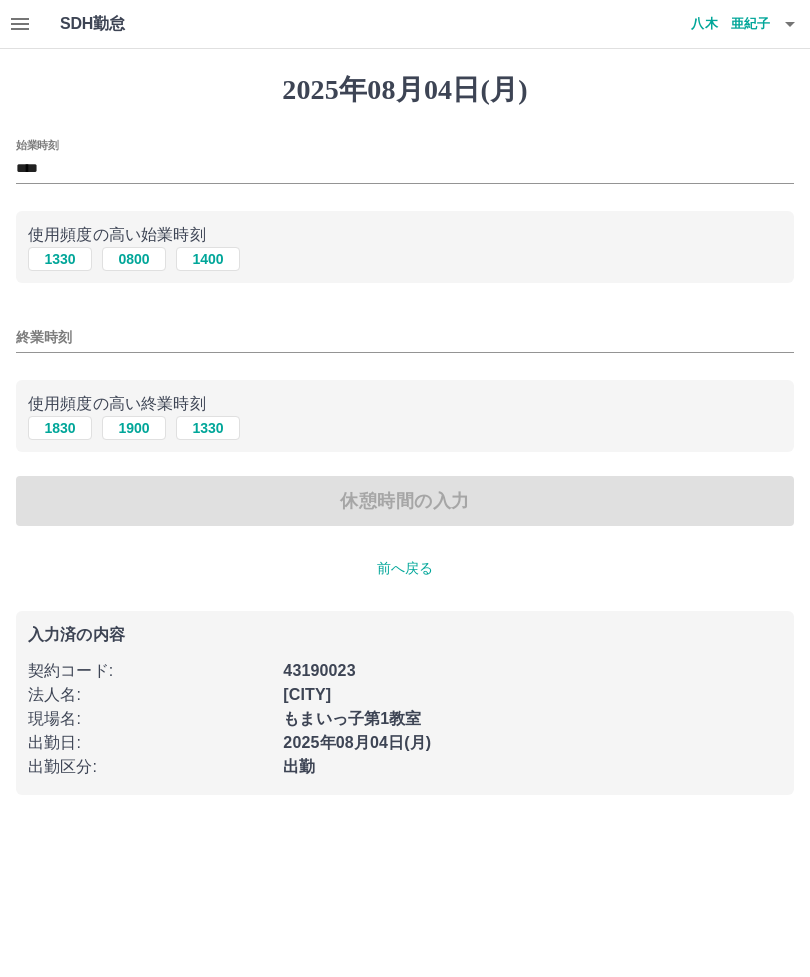 click on "終業時刻" at bounding box center [405, 337] 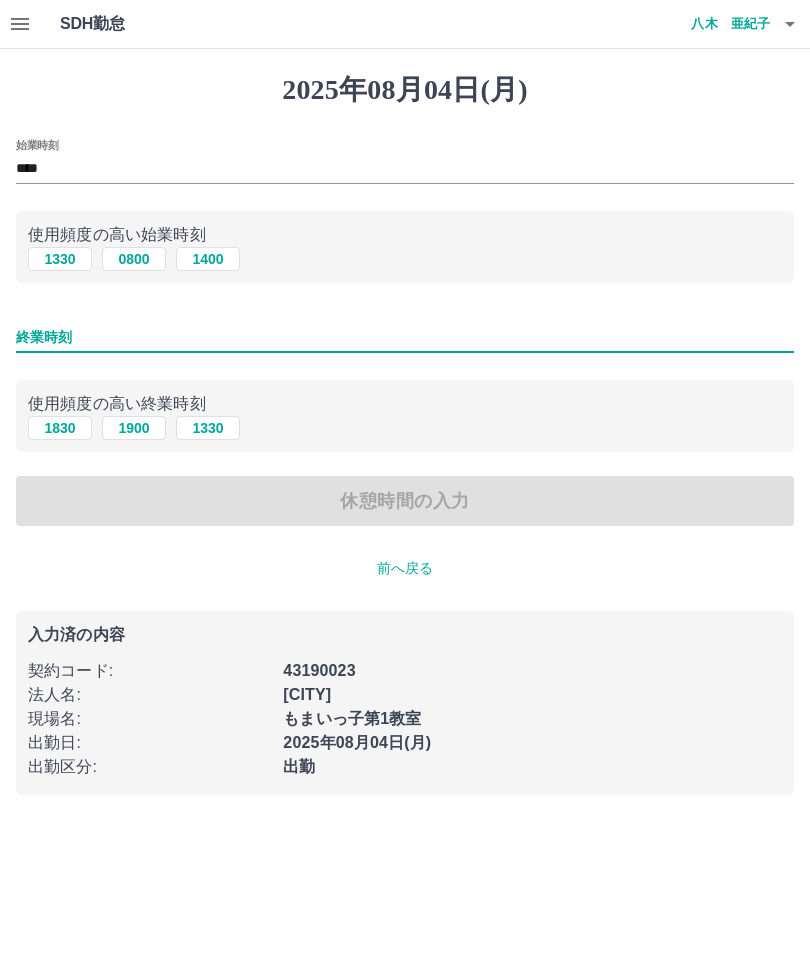 click on "1330" at bounding box center (208, 428) 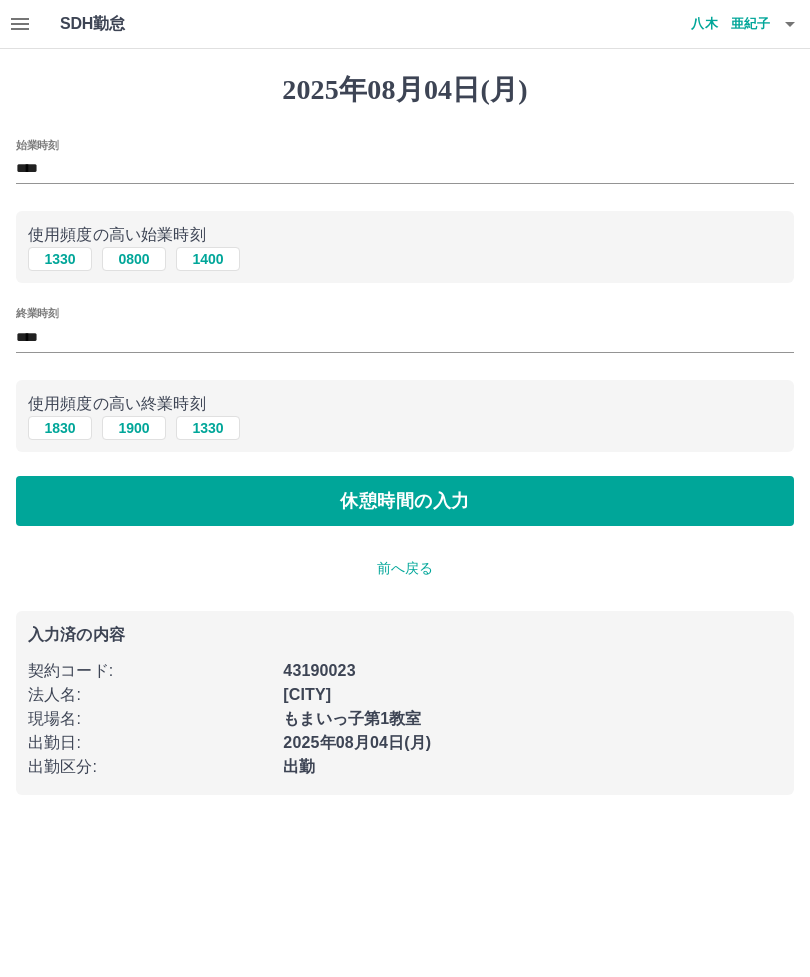 click on "休憩時間の入力" at bounding box center [405, 501] 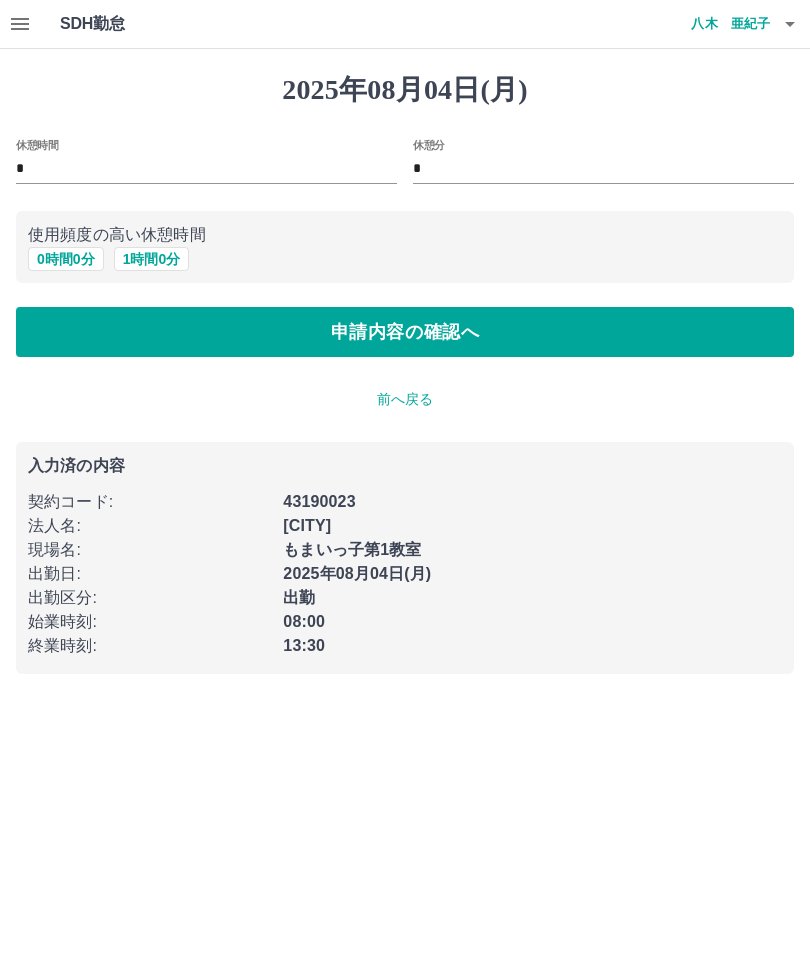 click on "申請内容の確認へ" at bounding box center [405, 332] 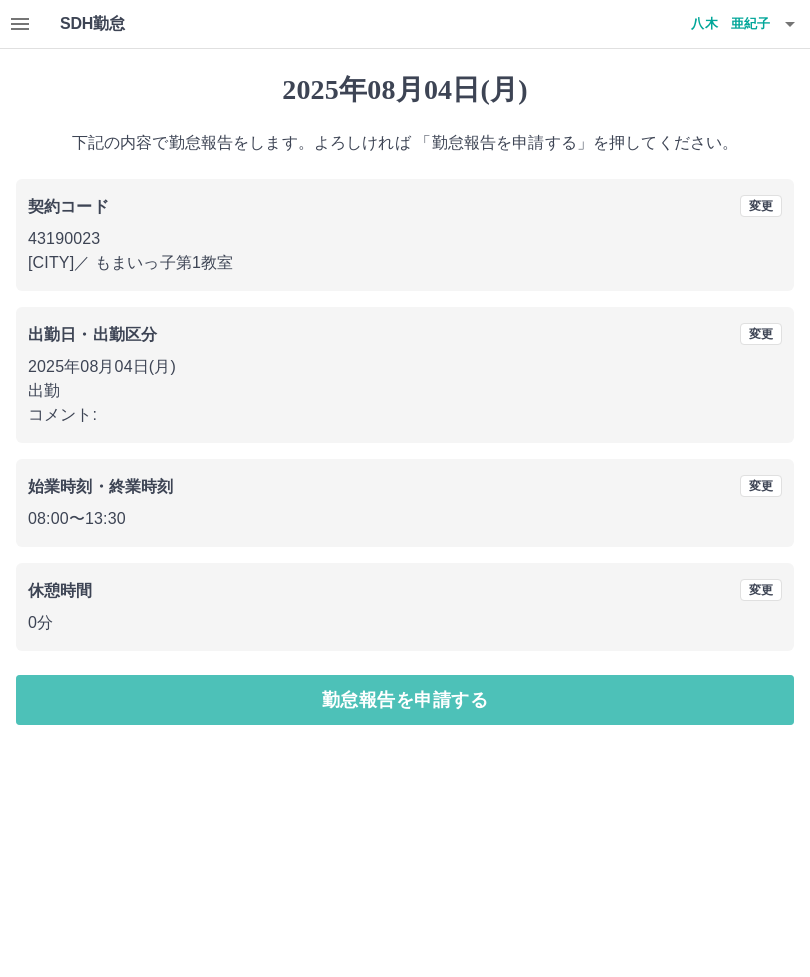 click on "勤怠報告を申請する" at bounding box center [405, 700] 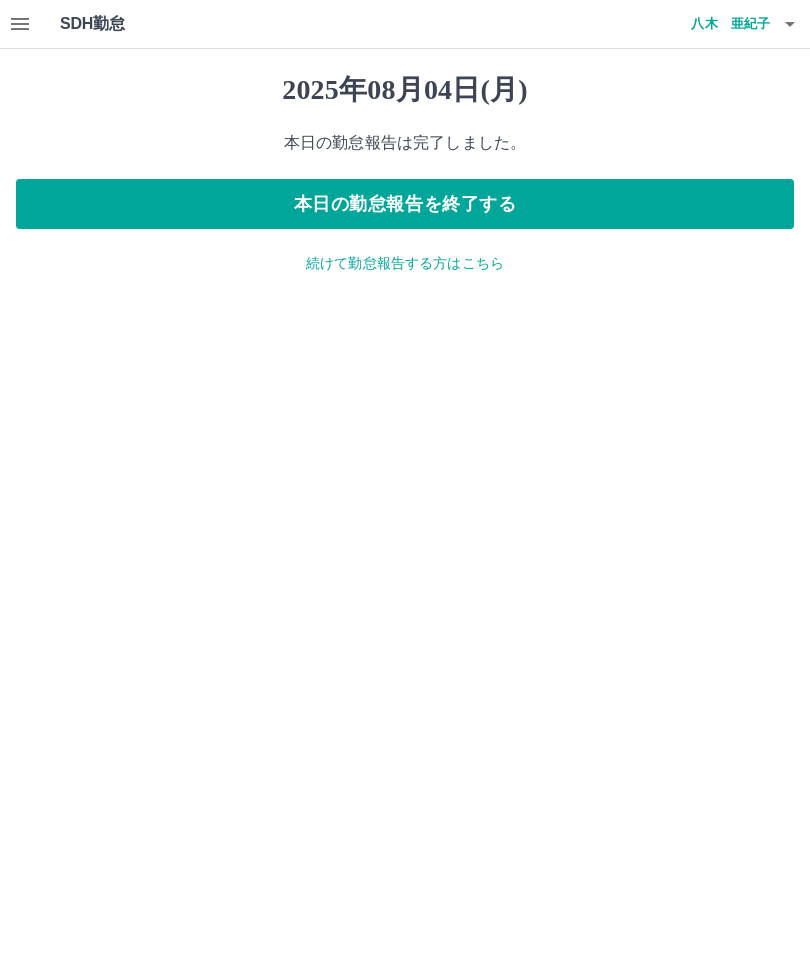 click on "本日の勤怠報告を終了する" at bounding box center [405, 204] 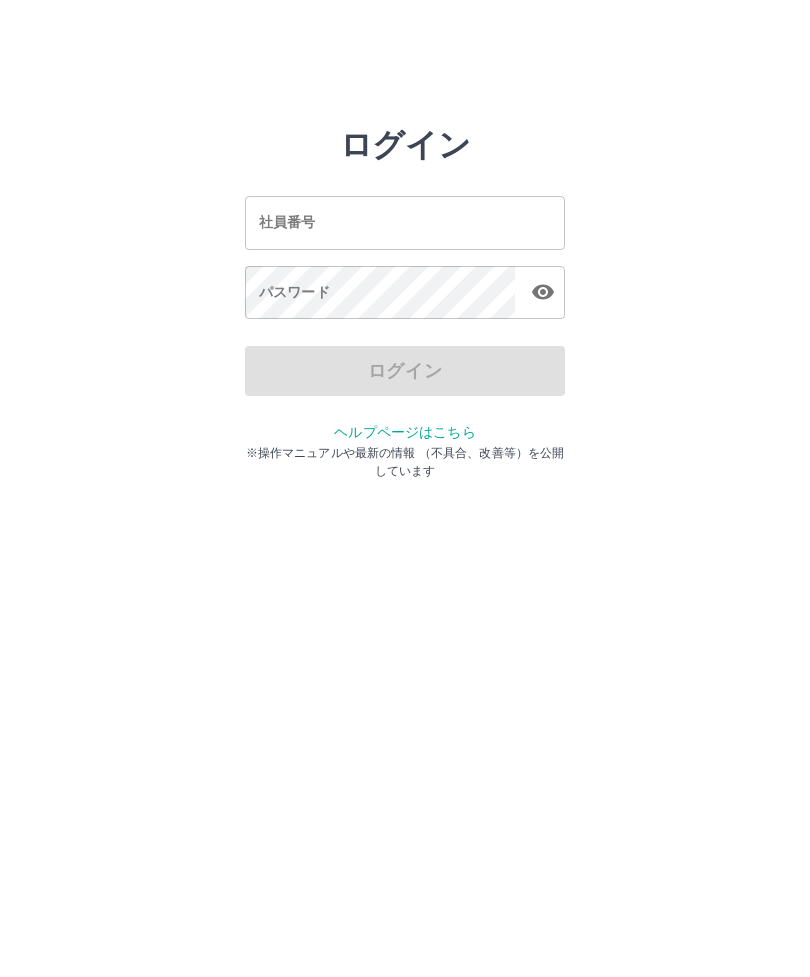 scroll, scrollTop: 0, scrollLeft: 0, axis: both 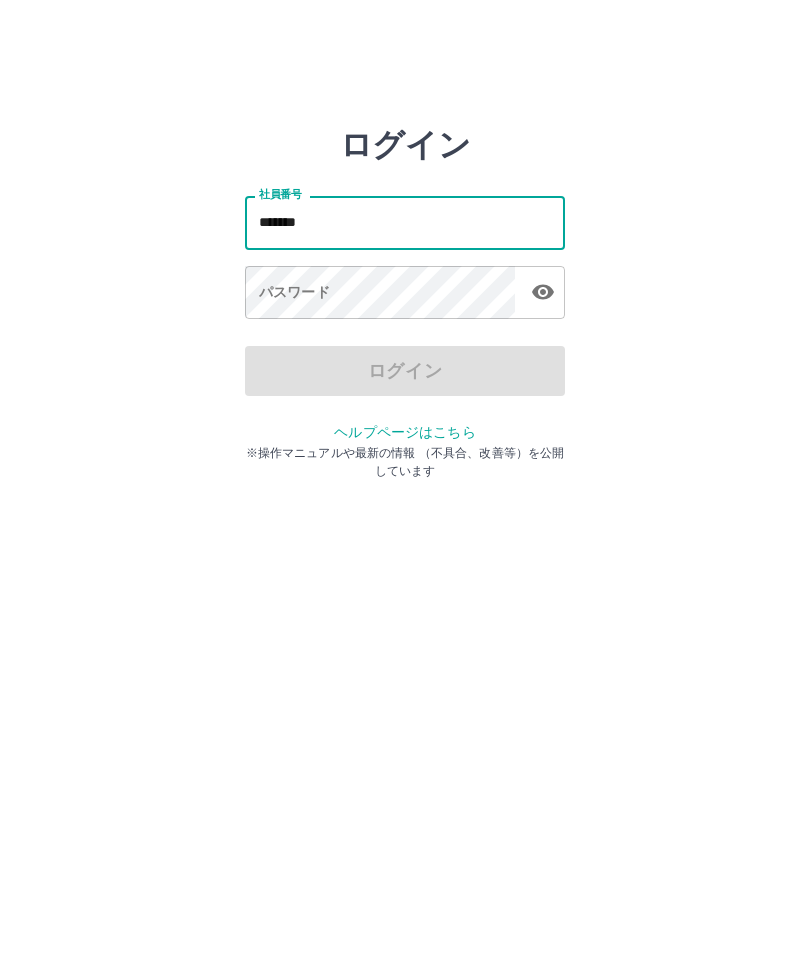 type on "*******" 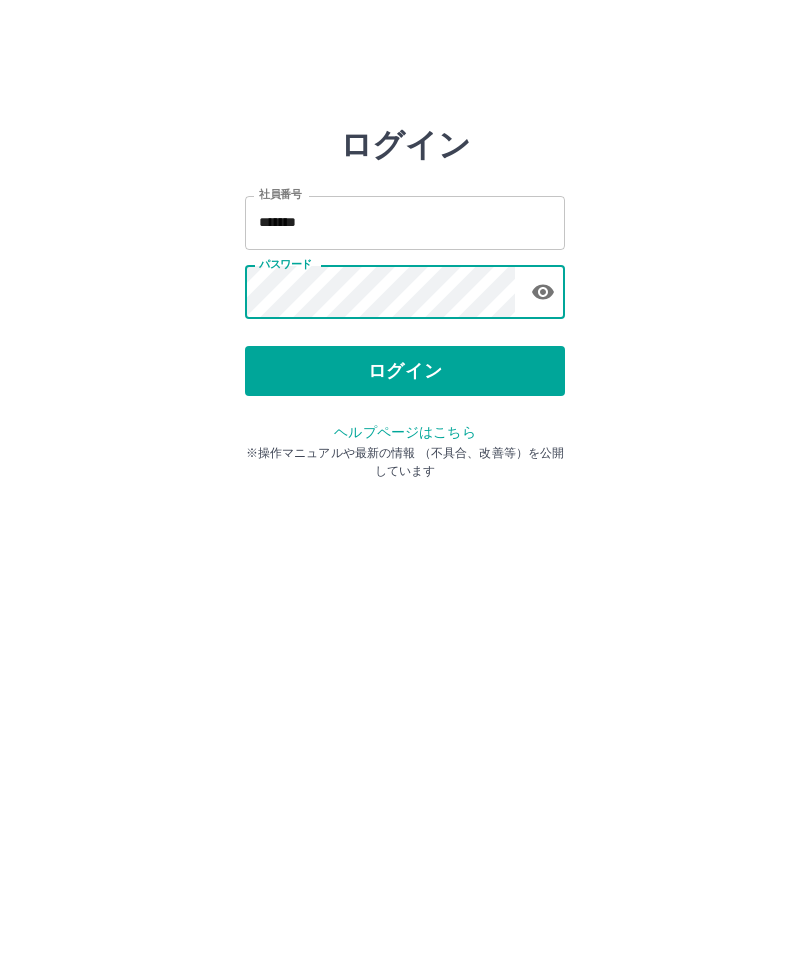 click on "ログイン" at bounding box center (405, 371) 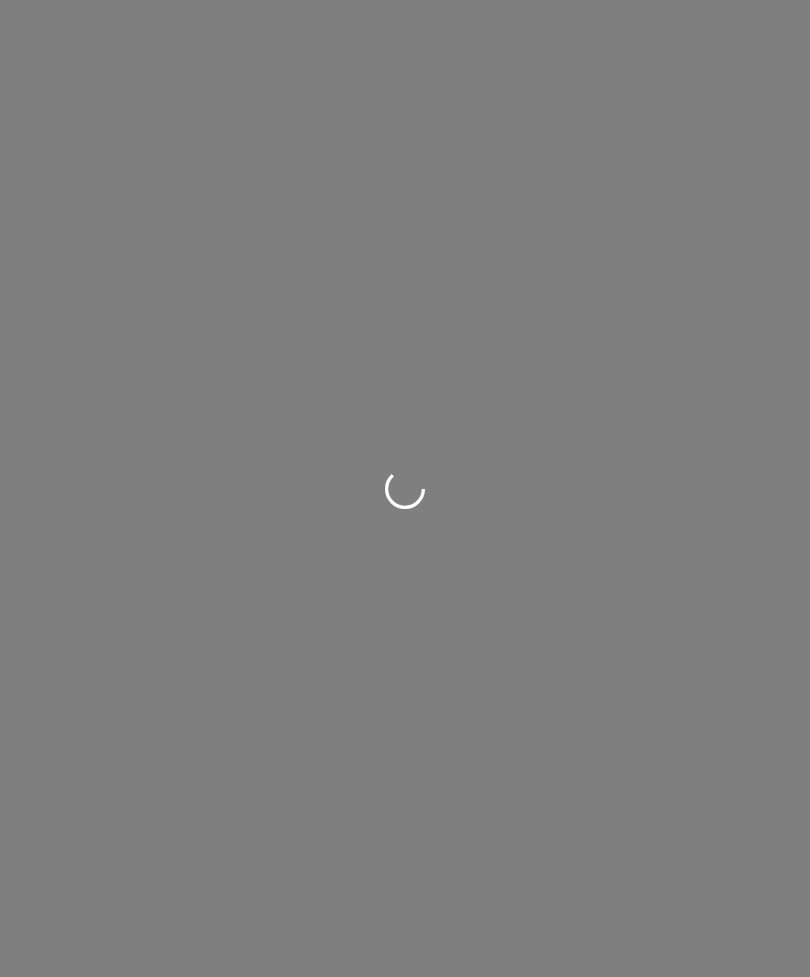scroll, scrollTop: 0, scrollLeft: 0, axis: both 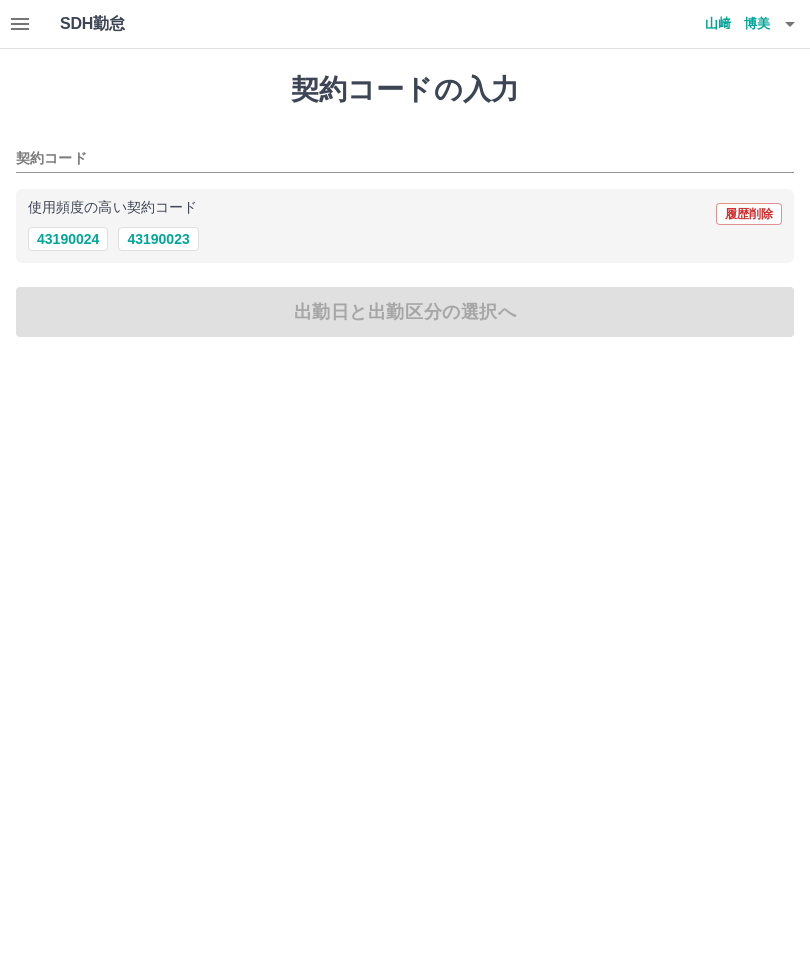 click on "43190023" at bounding box center [158, 239] 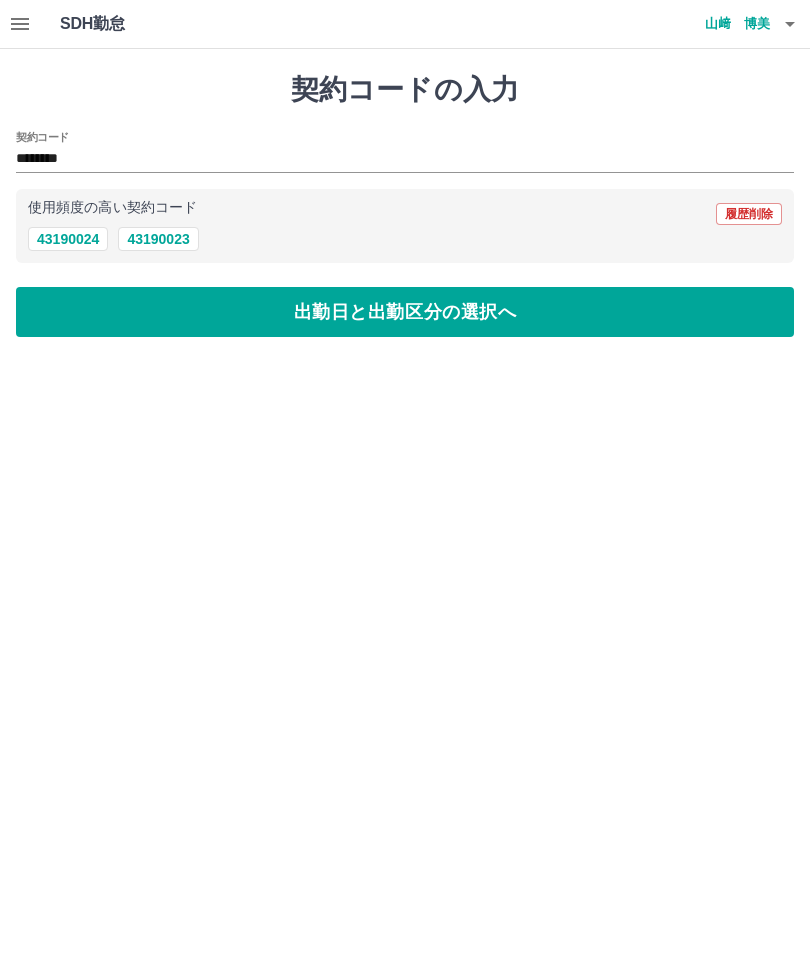 click on "出勤日と出勤区分の選択へ" at bounding box center (405, 312) 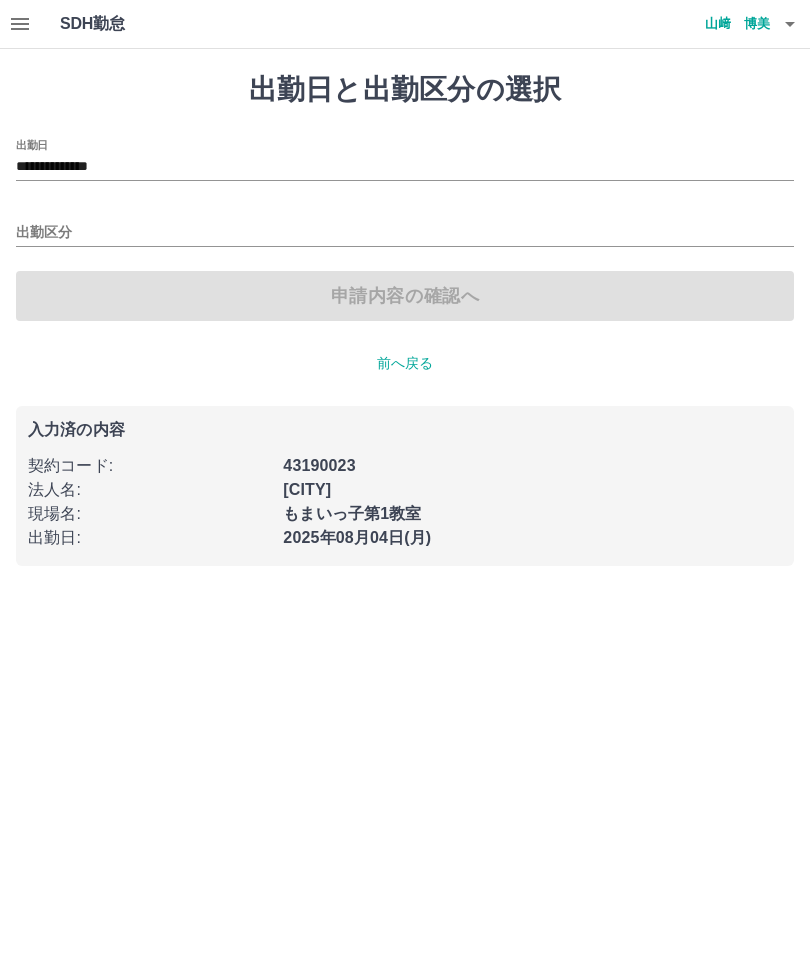 click on "出勤区分" at bounding box center [405, 233] 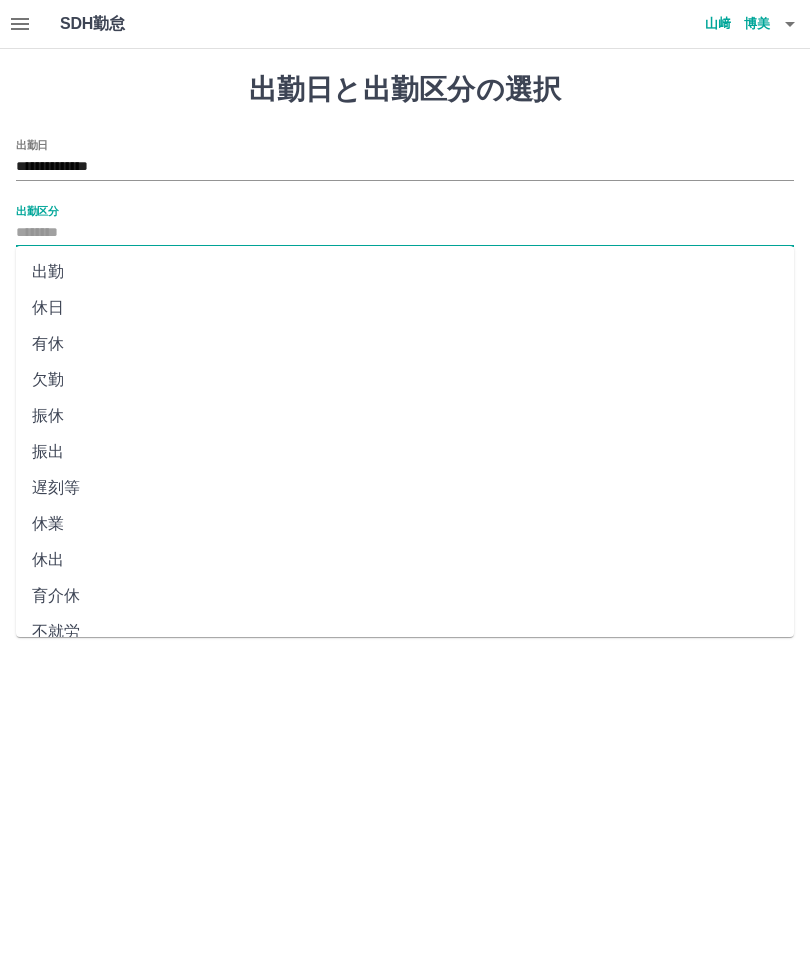 click on "出勤" at bounding box center (405, 272) 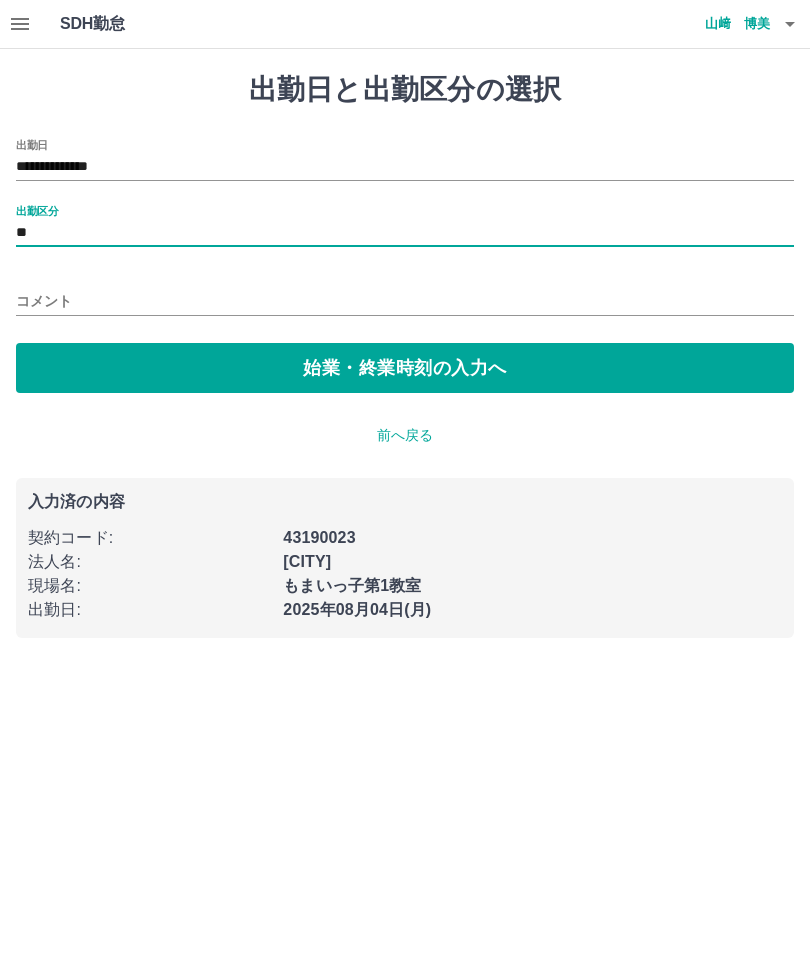 click on "始業・終業時刻の入力へ" at bounding box center (405, 368) 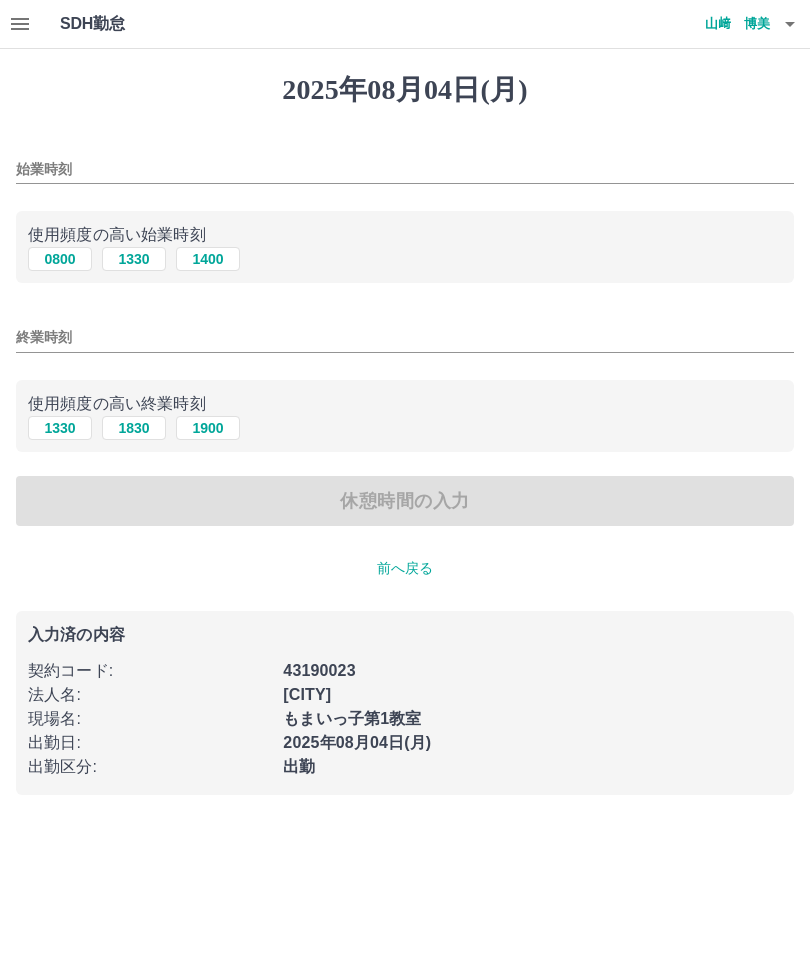 click on "使用頻度の高い始業時刻" at bounding box center (405, 235) 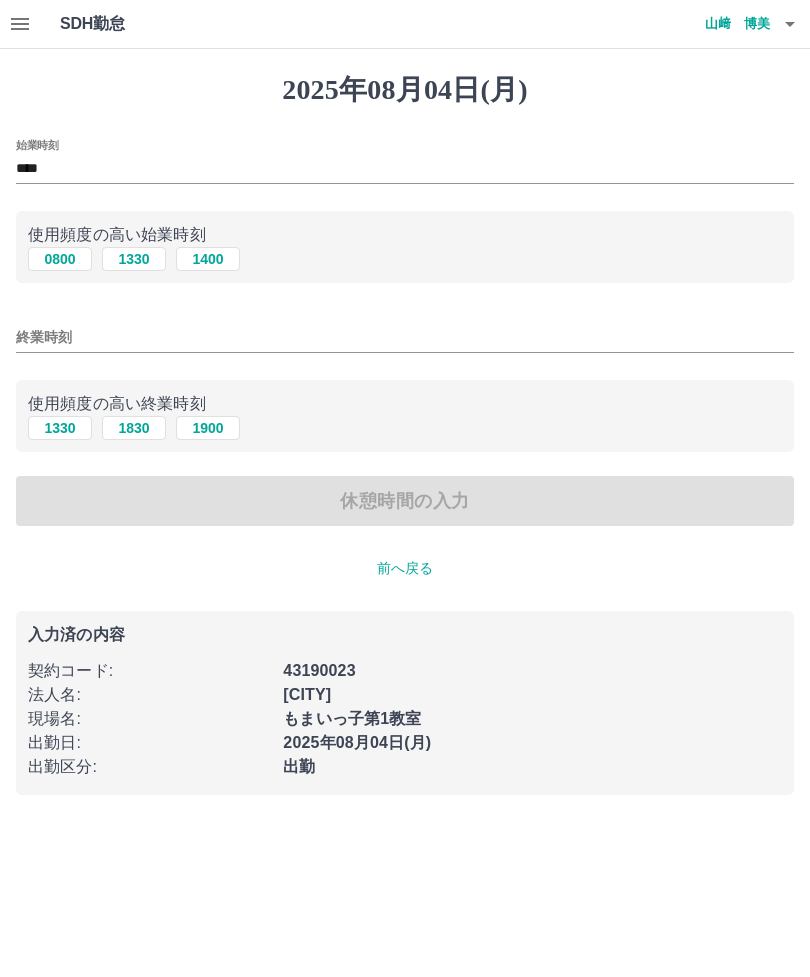 click on "1330" at bounding box center [60, 428] 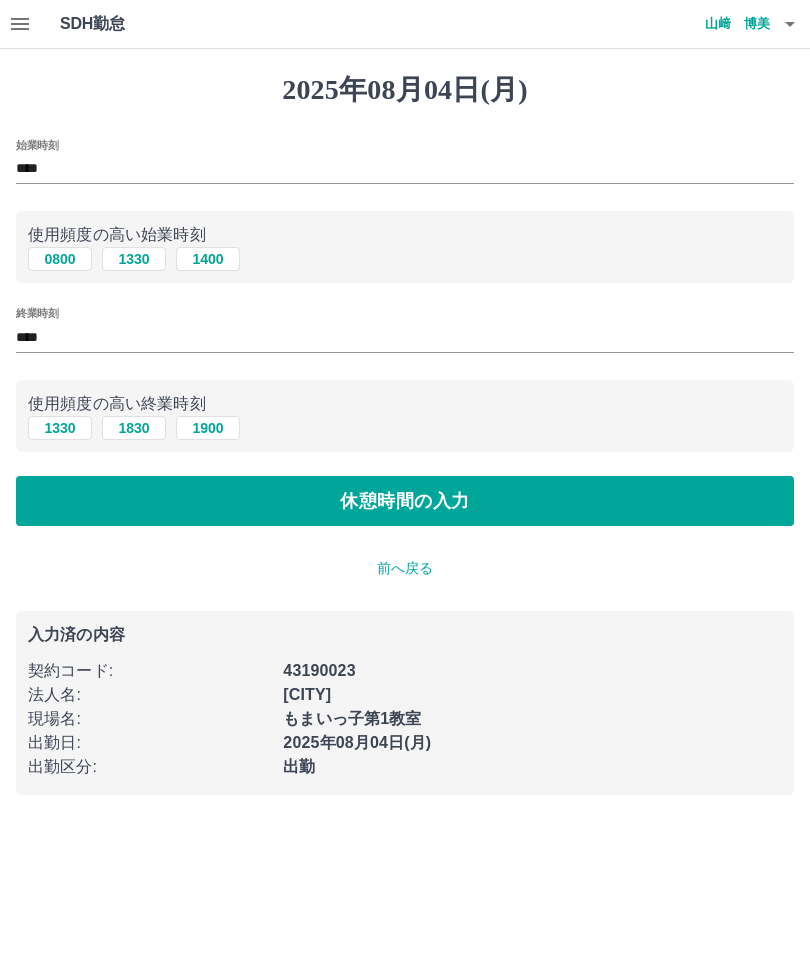 click on "休憩時間の入力" at bounding box center (405, 501) 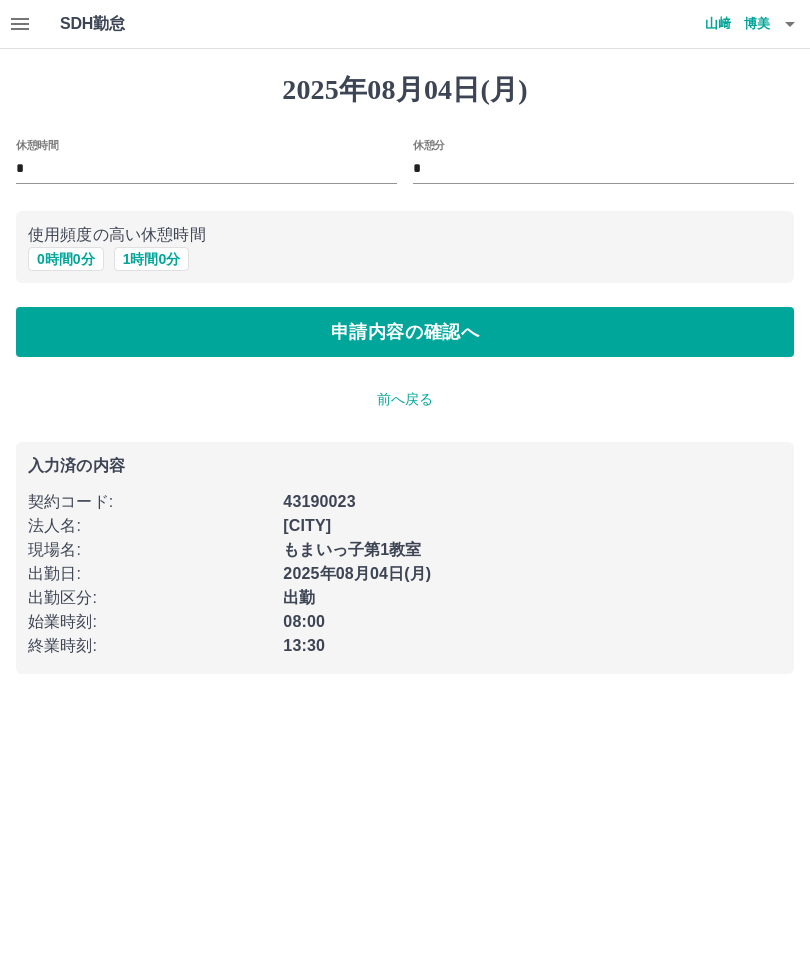 click on "申請内容の確認へ" at bounding box center (405, 332) 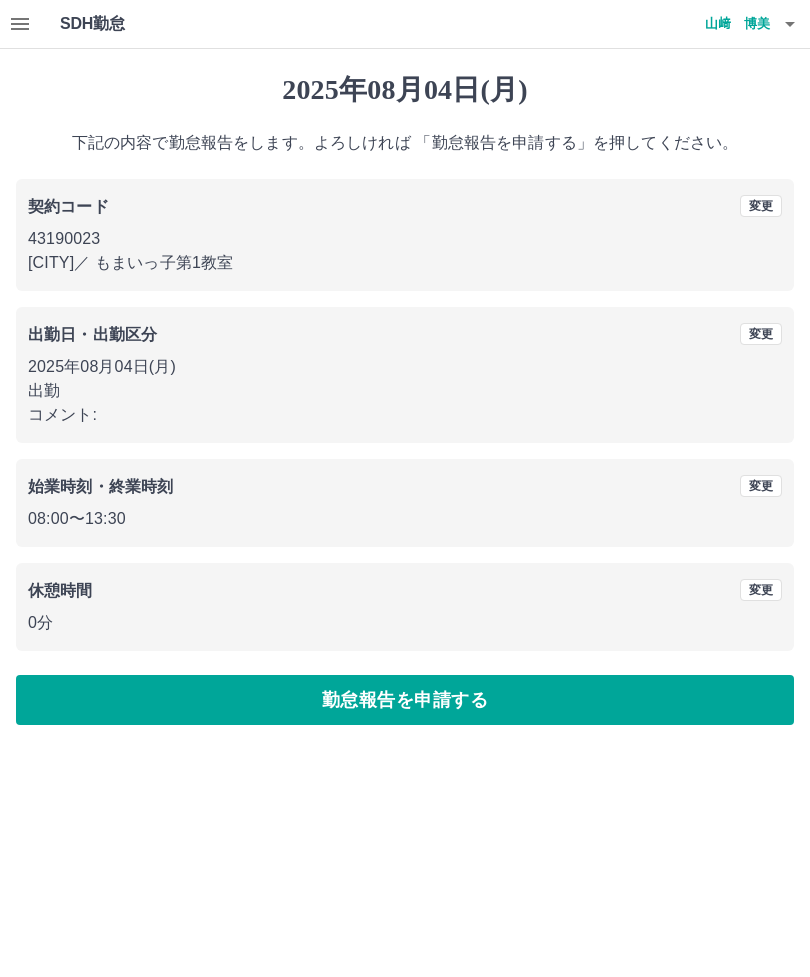 click on "勤怠報告を申請する" at bounding box center [405, 700] 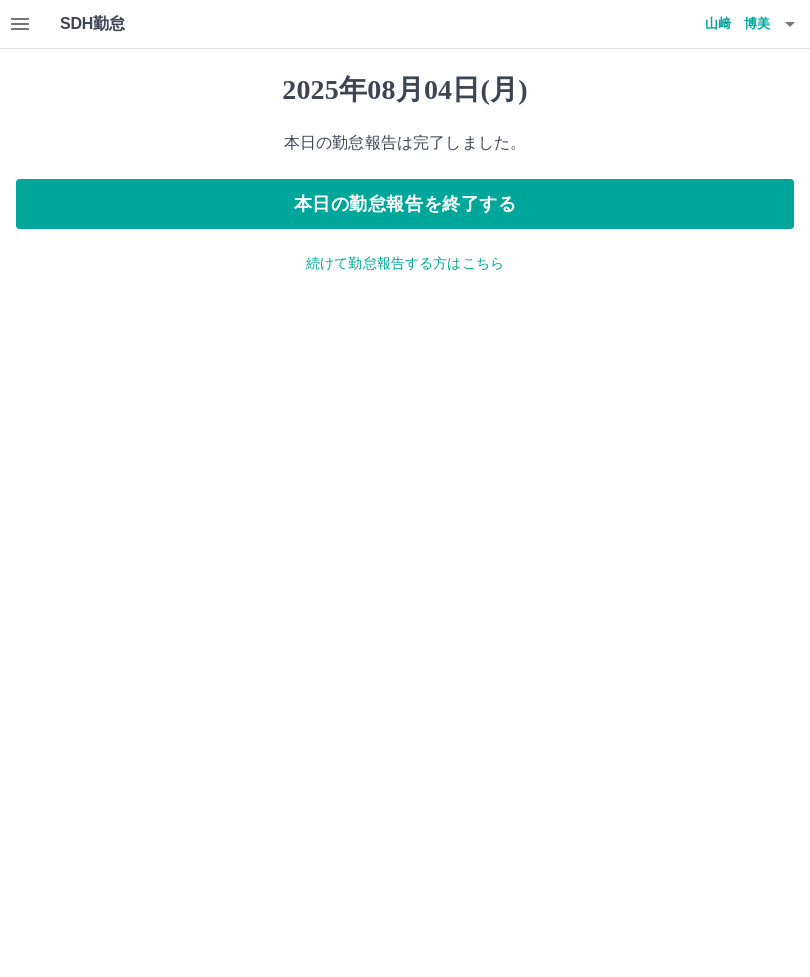 click on "本日の勤怠報告を終了する" at bounding box center (405, 204) 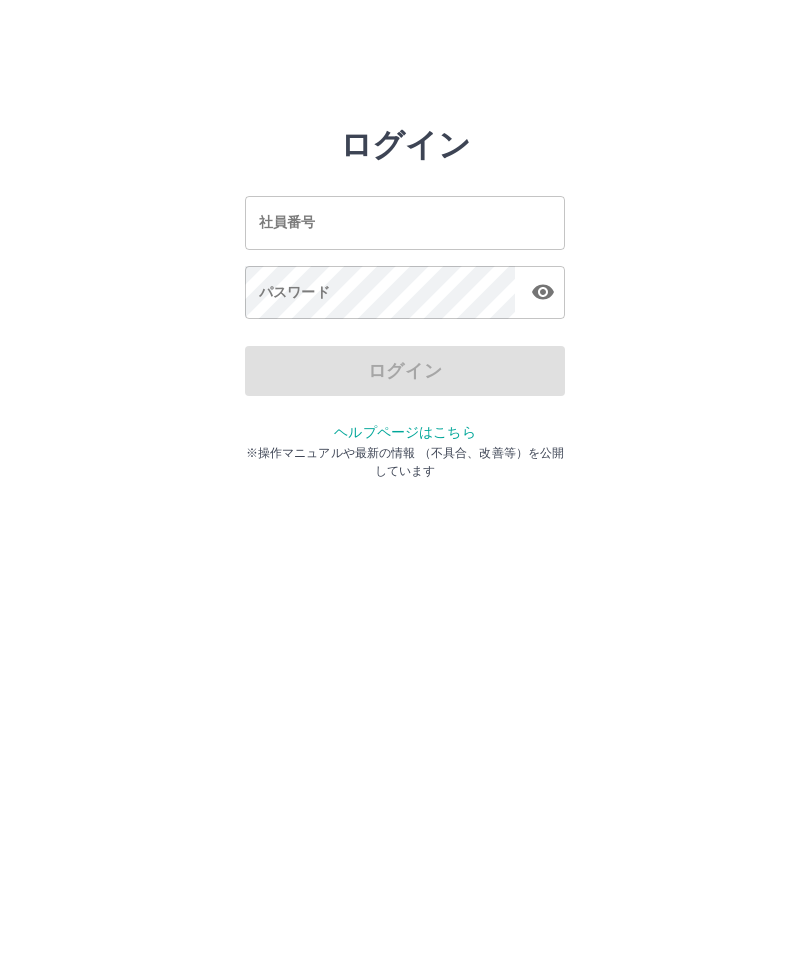 scroll, scrollTop: 0, scrollLeft: 0, axis: both 